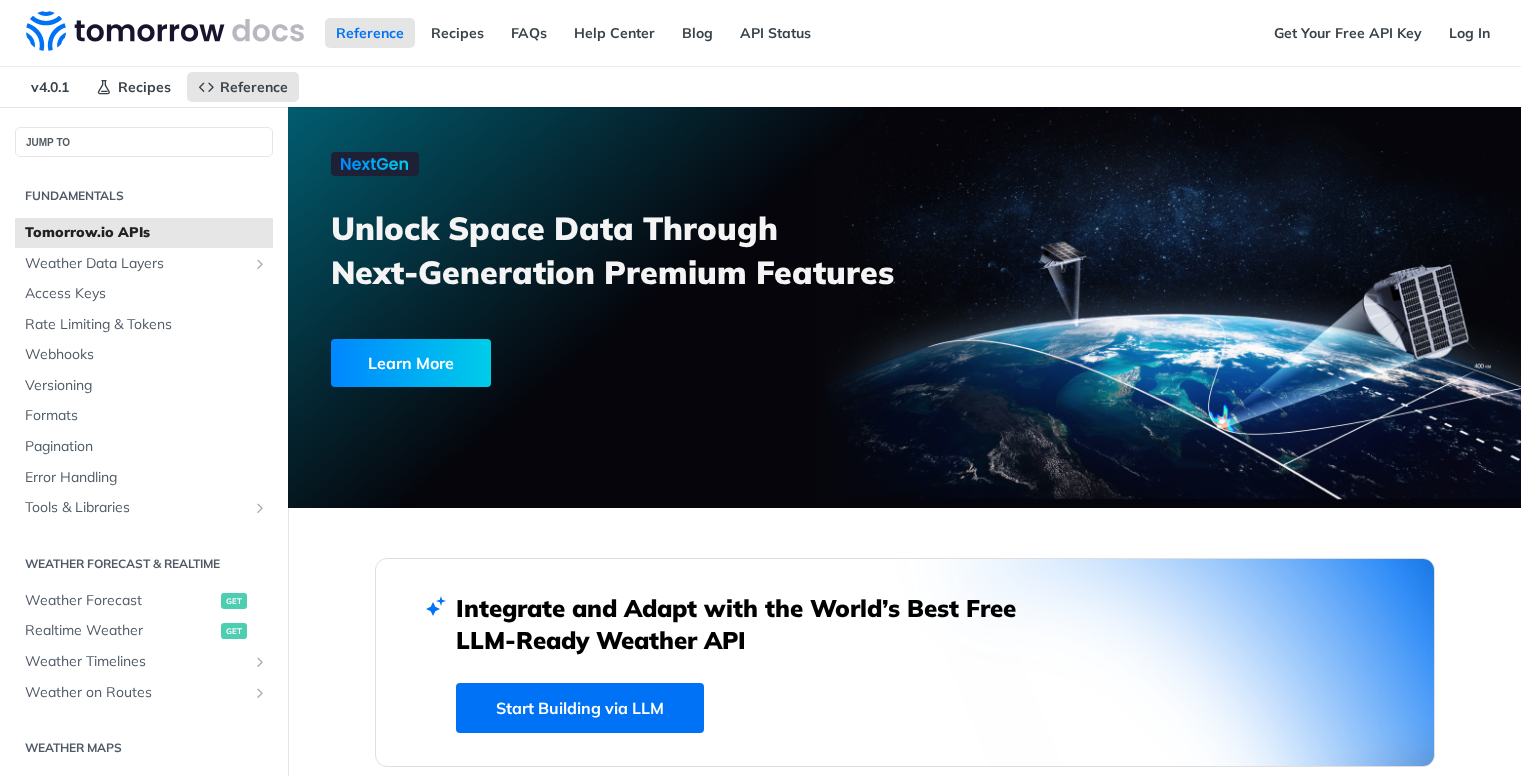 scroll, scrollTop: 0, scrollLeft: 0, axis: both 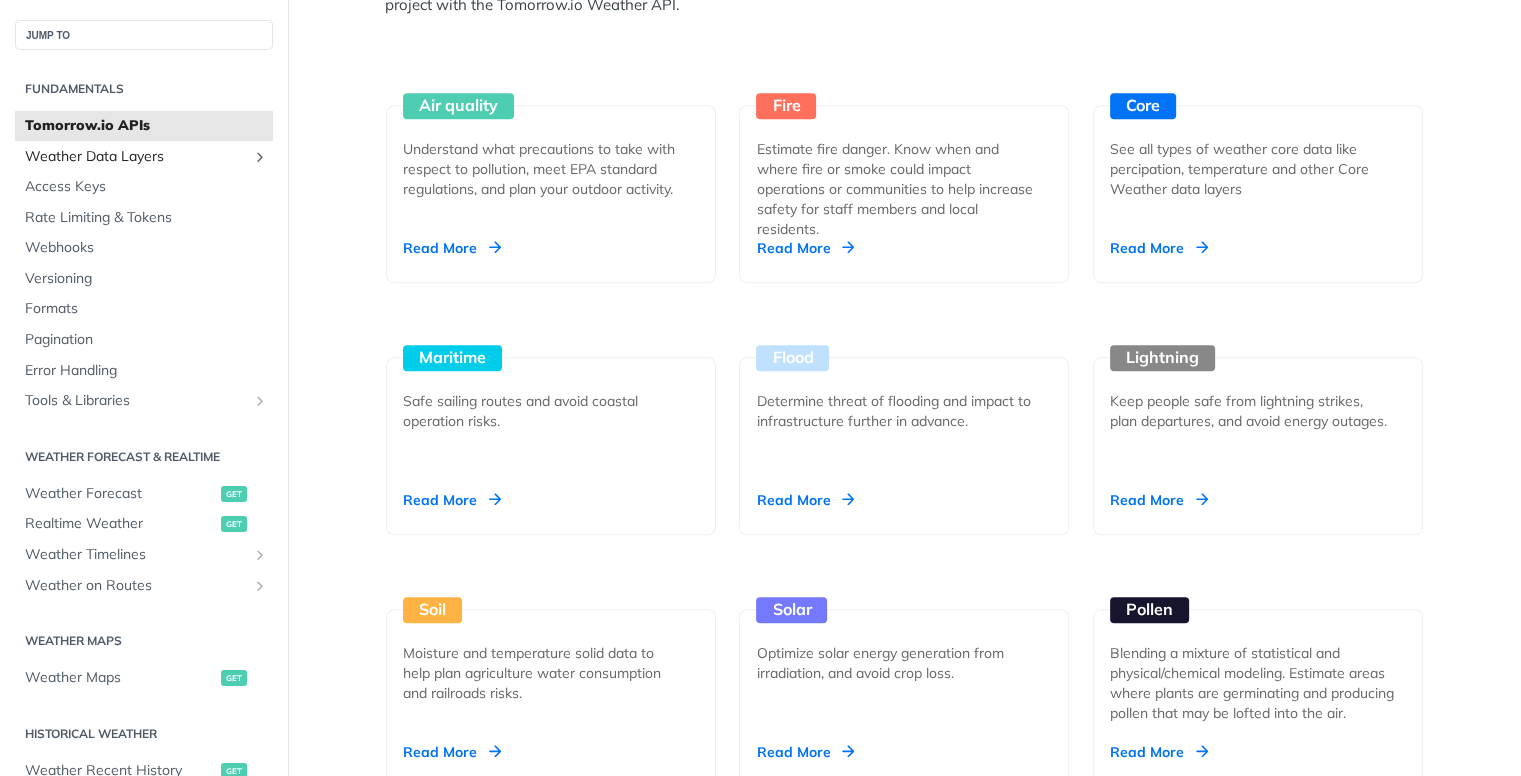 click on "Weather Data Layers" at bounding box center (136, 157) 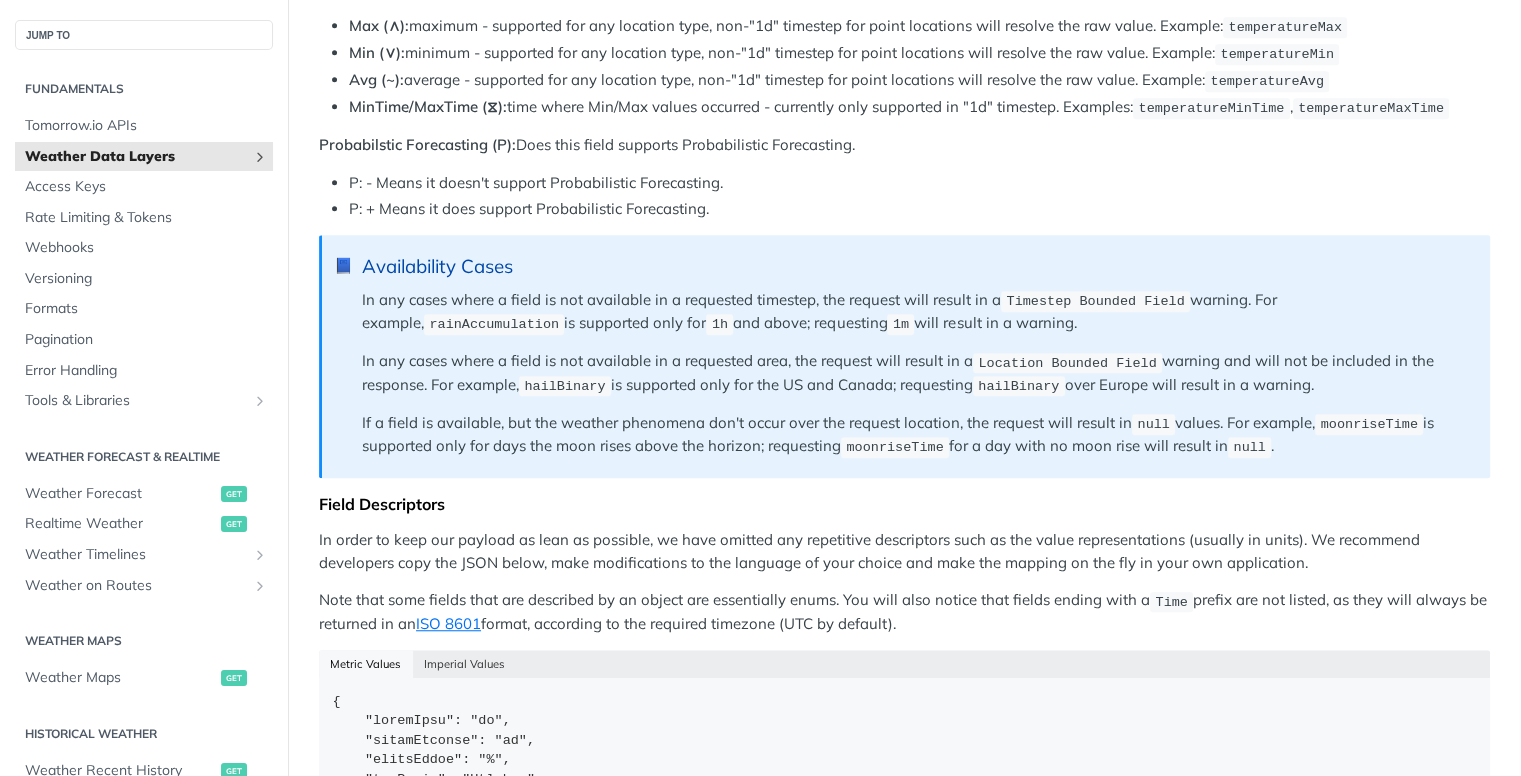 scroll, scrollTop: 1340, scrollLeft: 0, axis: vertical 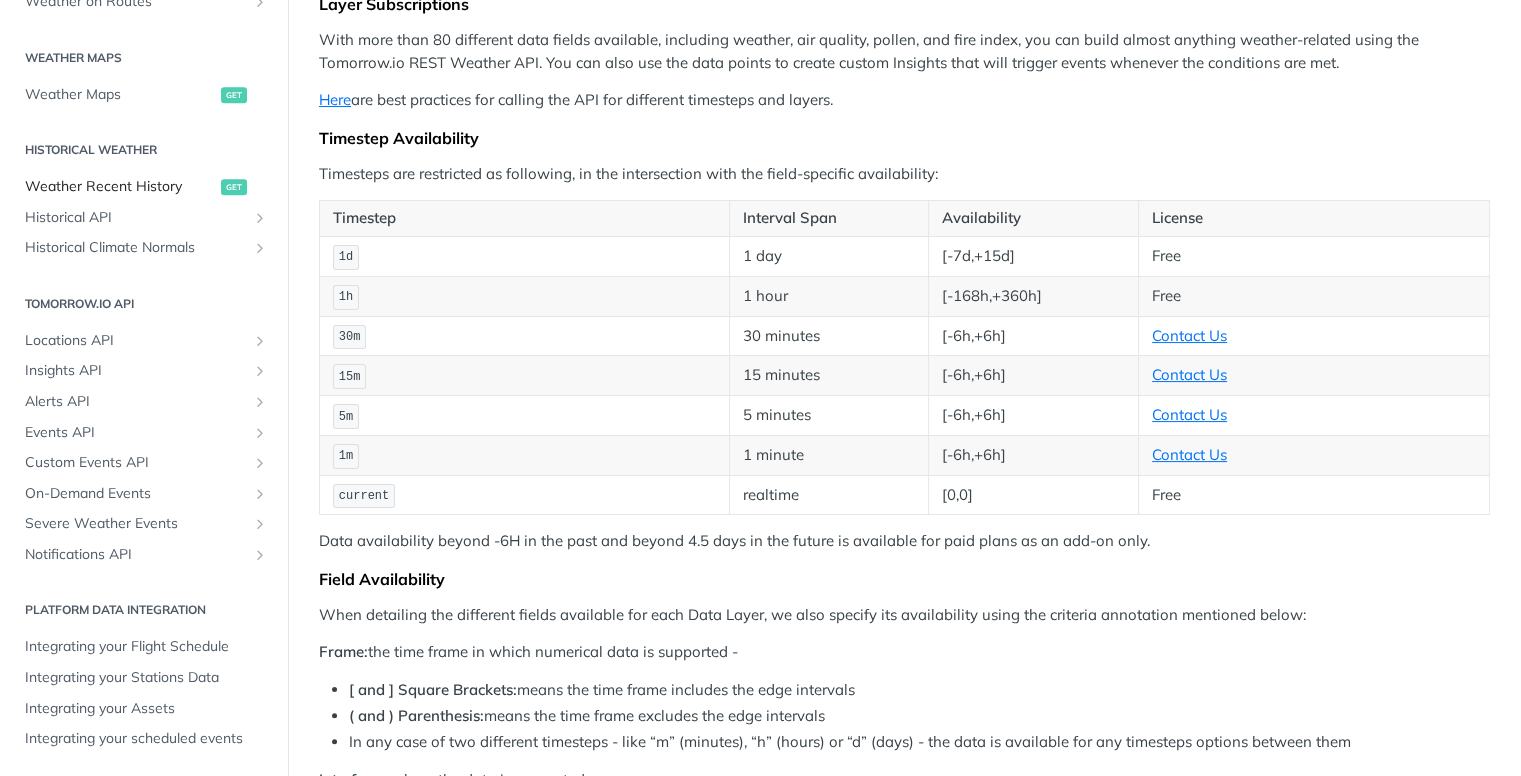 click on "Weather Recent History" at bounding box center (120, 187) 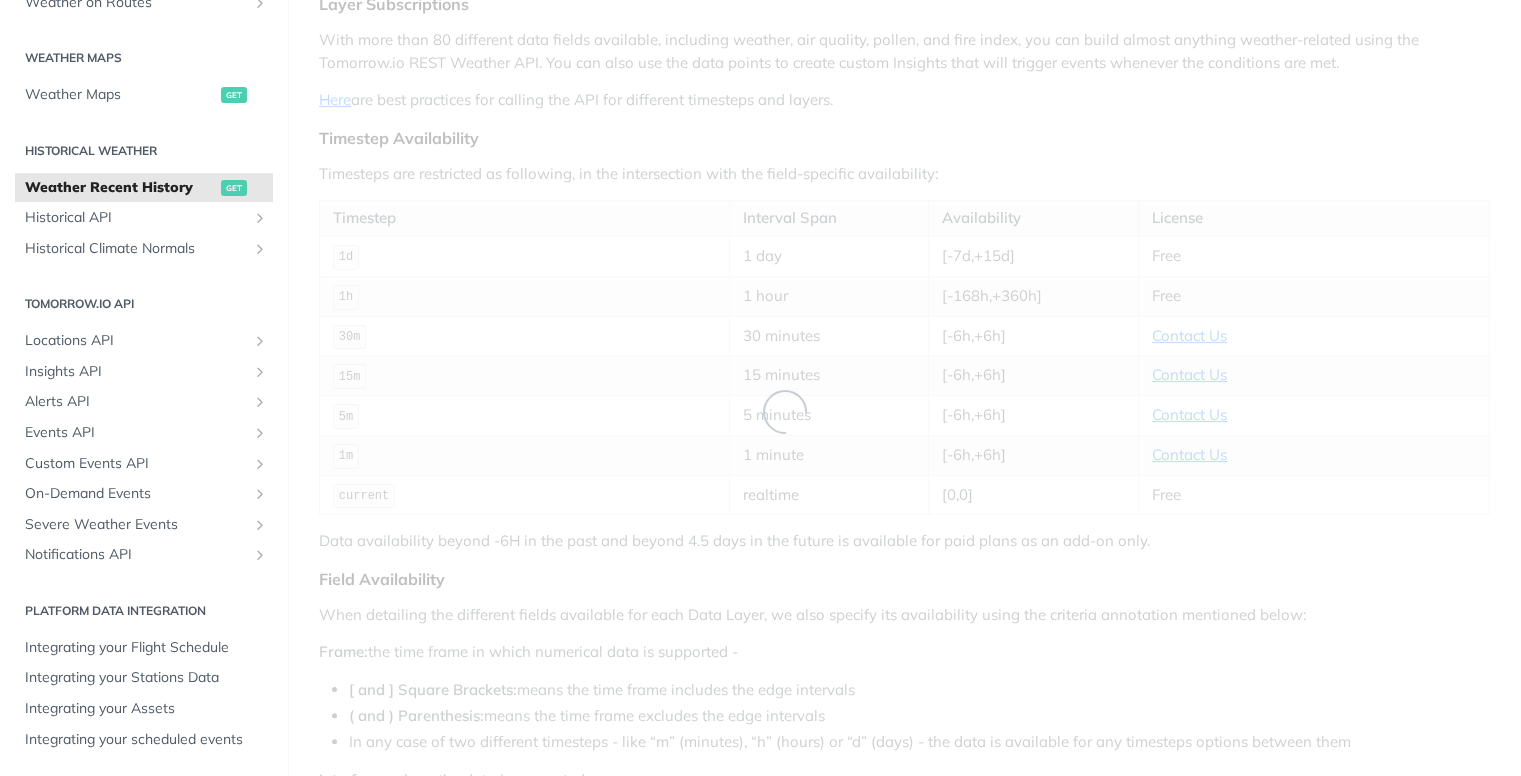 scroll, scrollTop: 147, scrollLeft: 0, axis: vertical 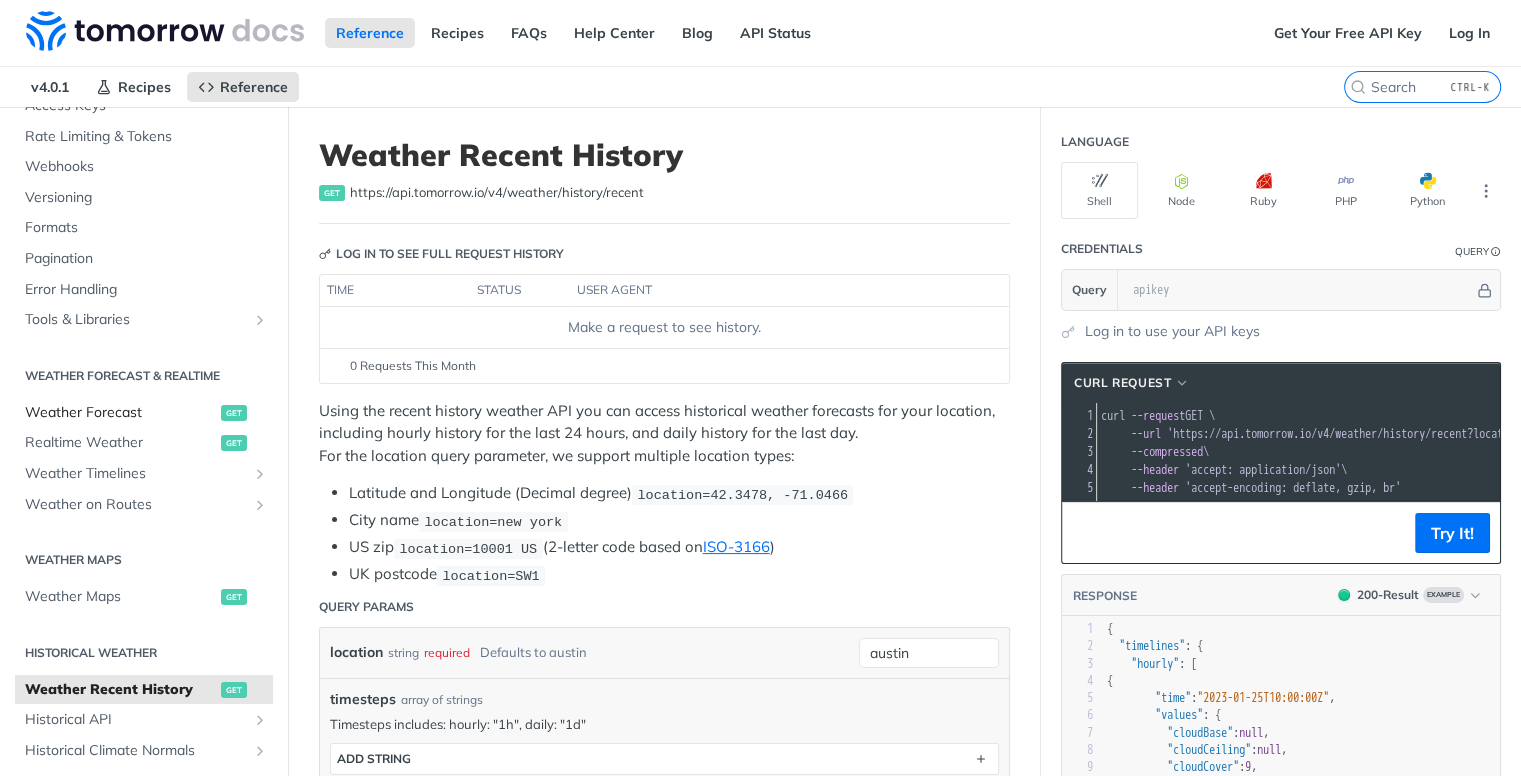 click on "Weather Forecast" at bounding box center (120, 413) 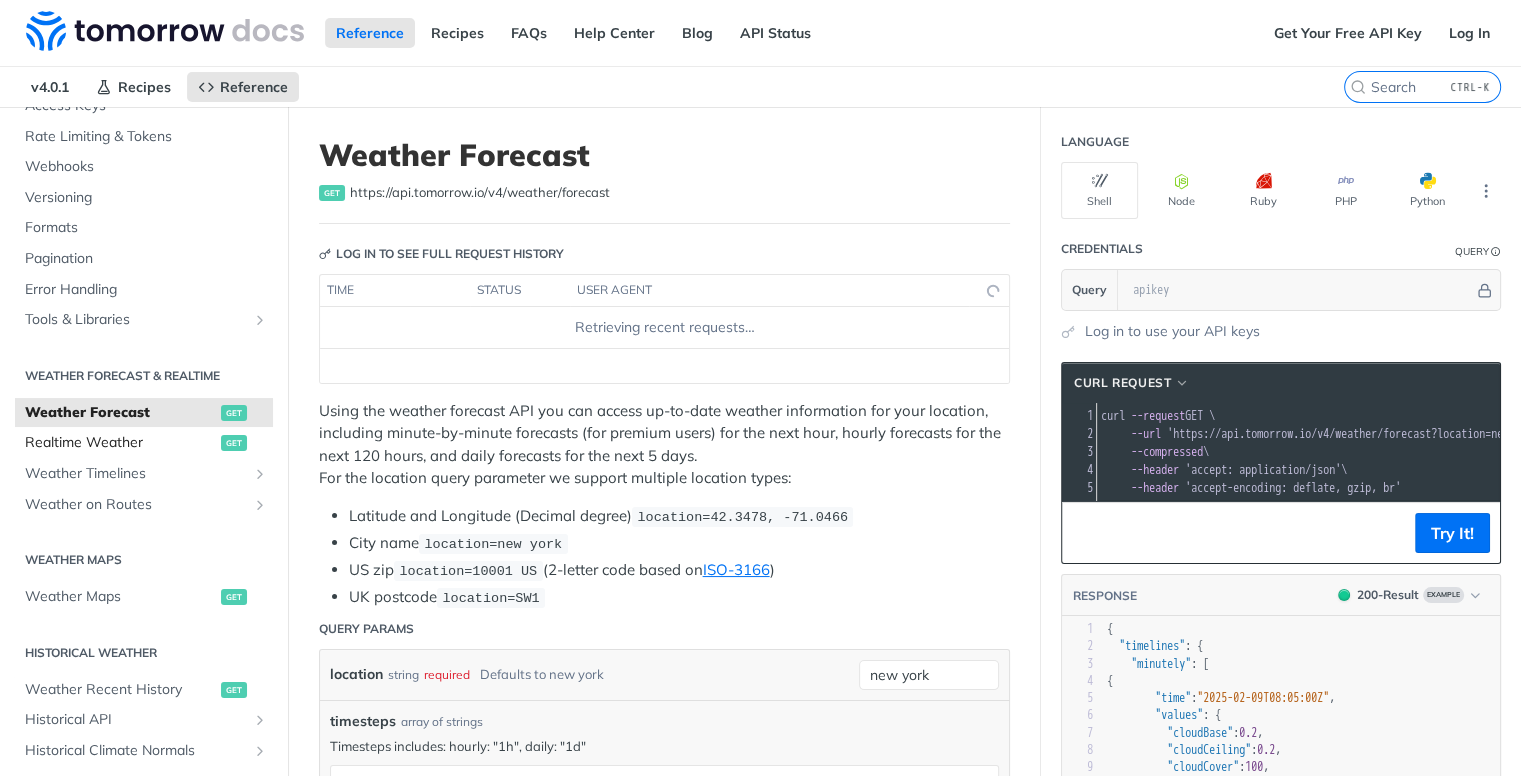 click on "Realtime Weather" at bounding box center [120, 443] 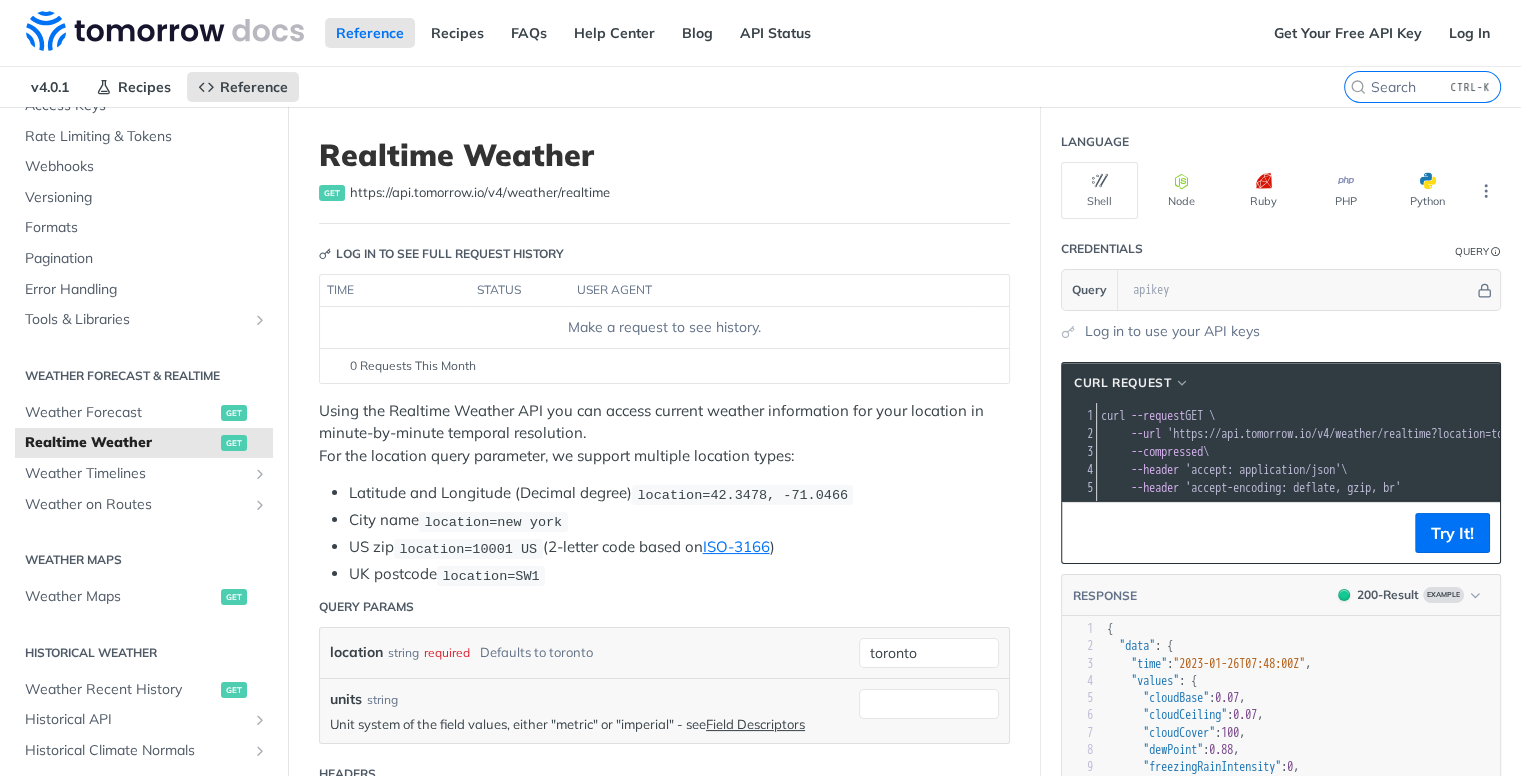 scroll, scrollTop: 0, scrollLeft: 0, axis: both 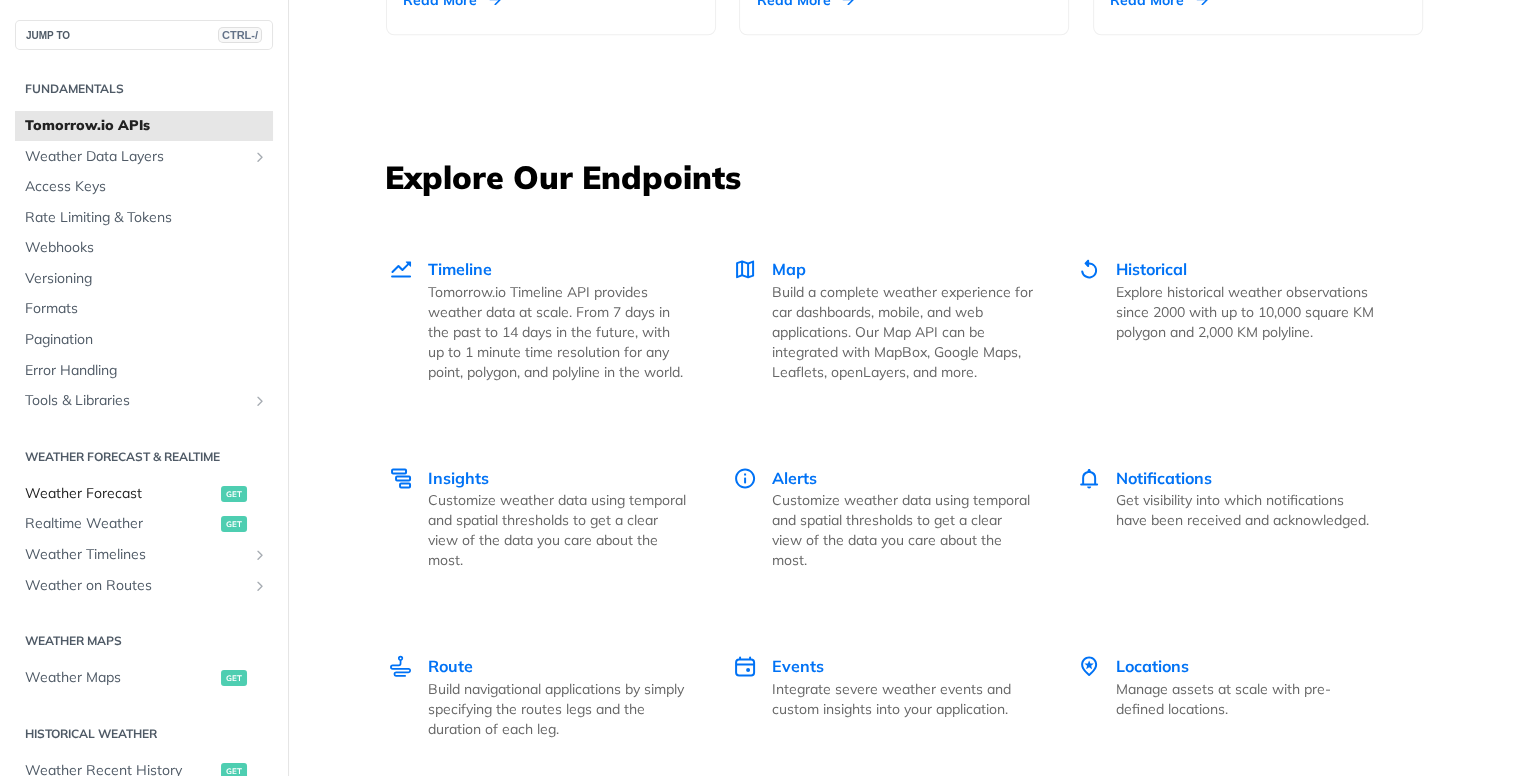 click on "Weather Forecast" at bounding box center [120, 494] 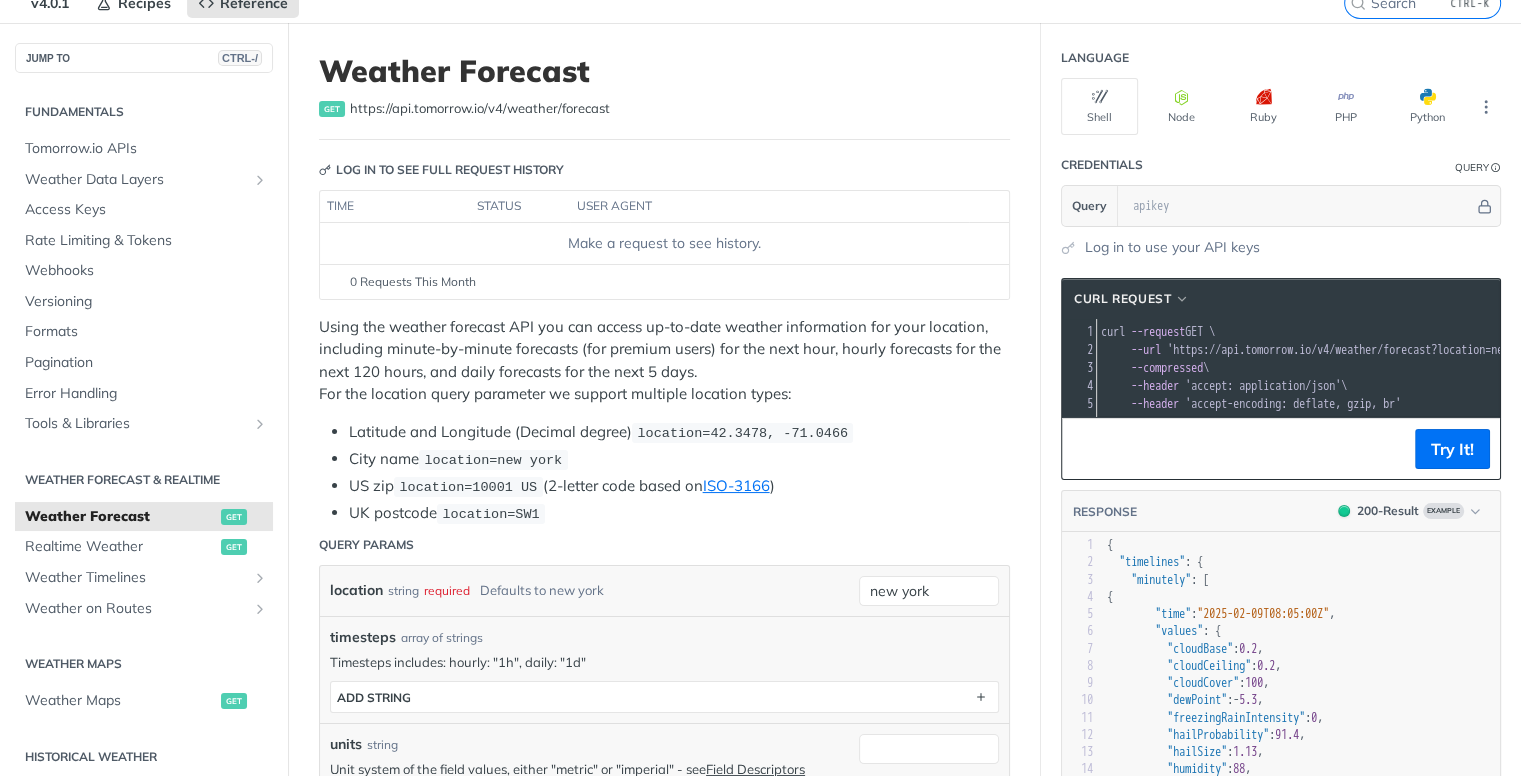 scroll, scrollTop: 34, scrollLeft: 0, axis: vertical 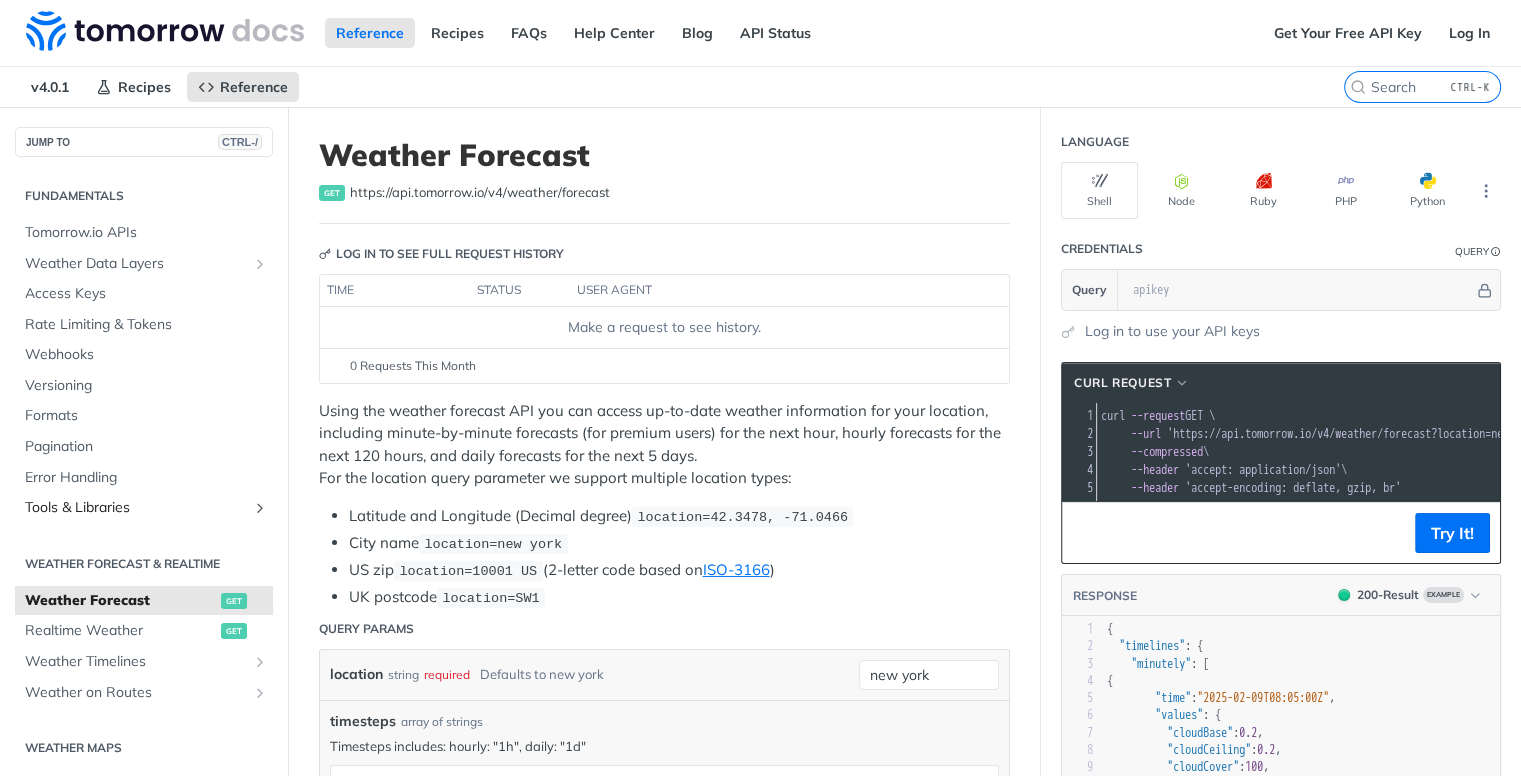 click on "Tools & Libraries" at bounding box center [136, 508] 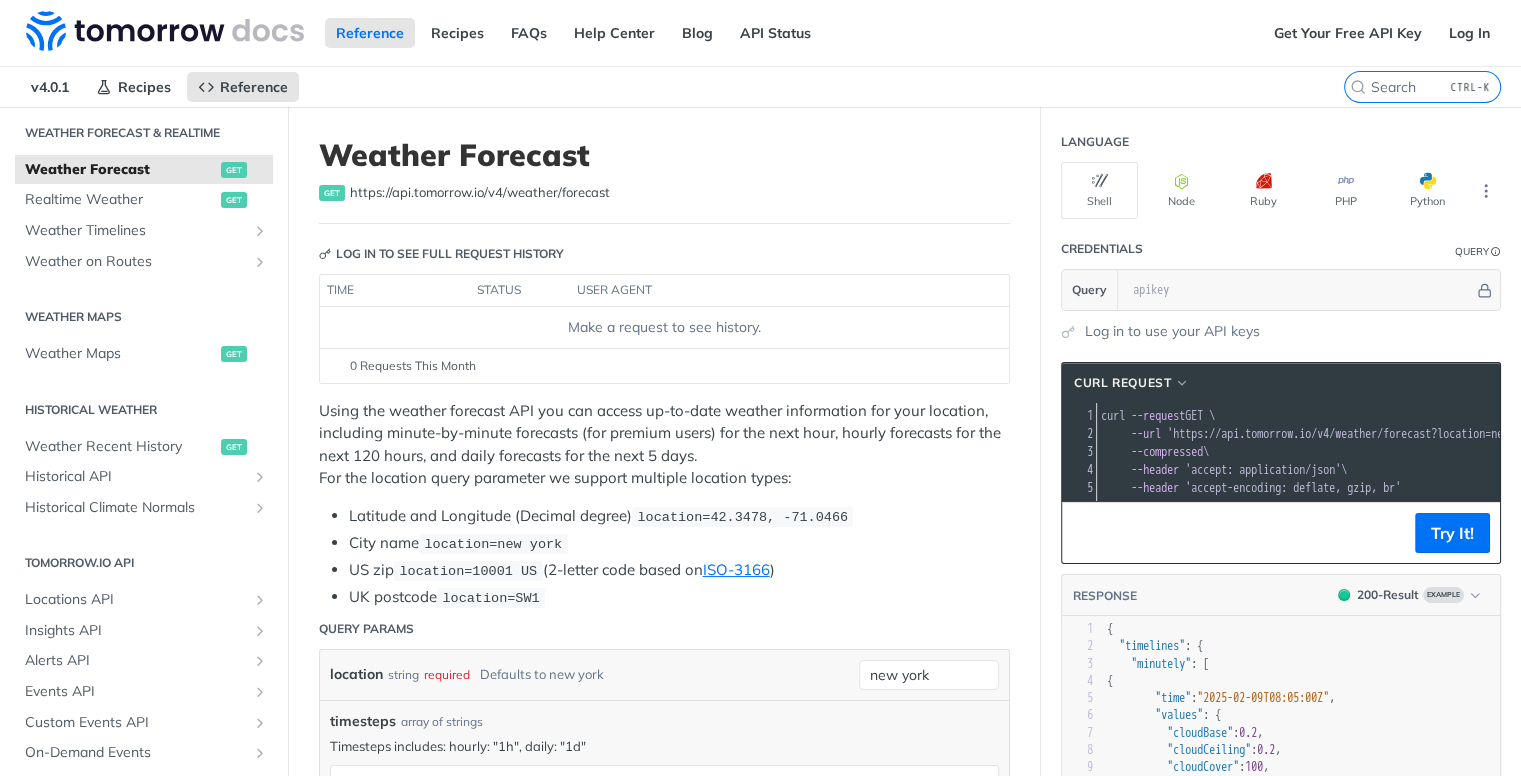 scroll, scrollTop: 583, scrollLeft: 0, axis: vertical 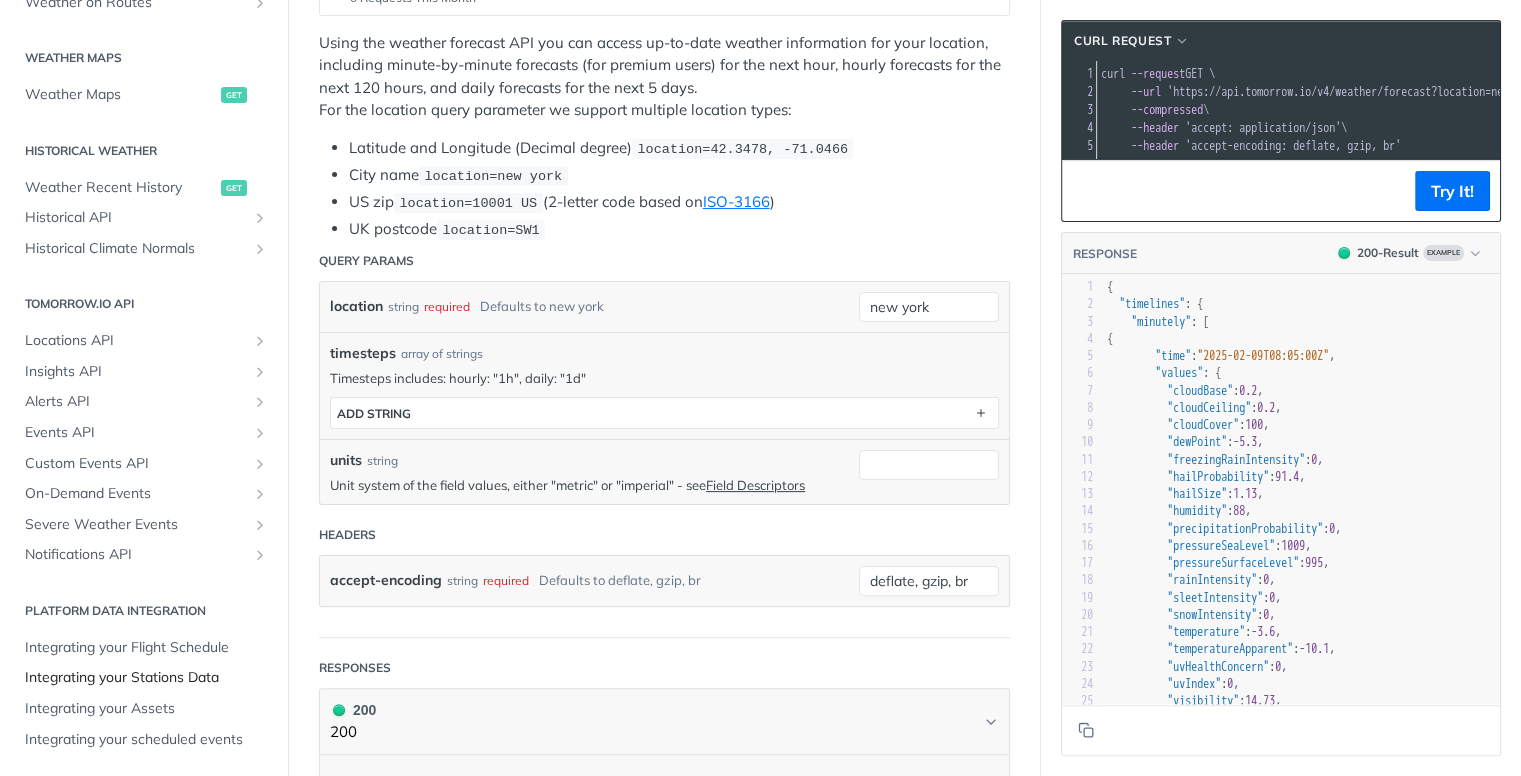 click on "Integrating your Stations Data" at bounding box center (146, 678) 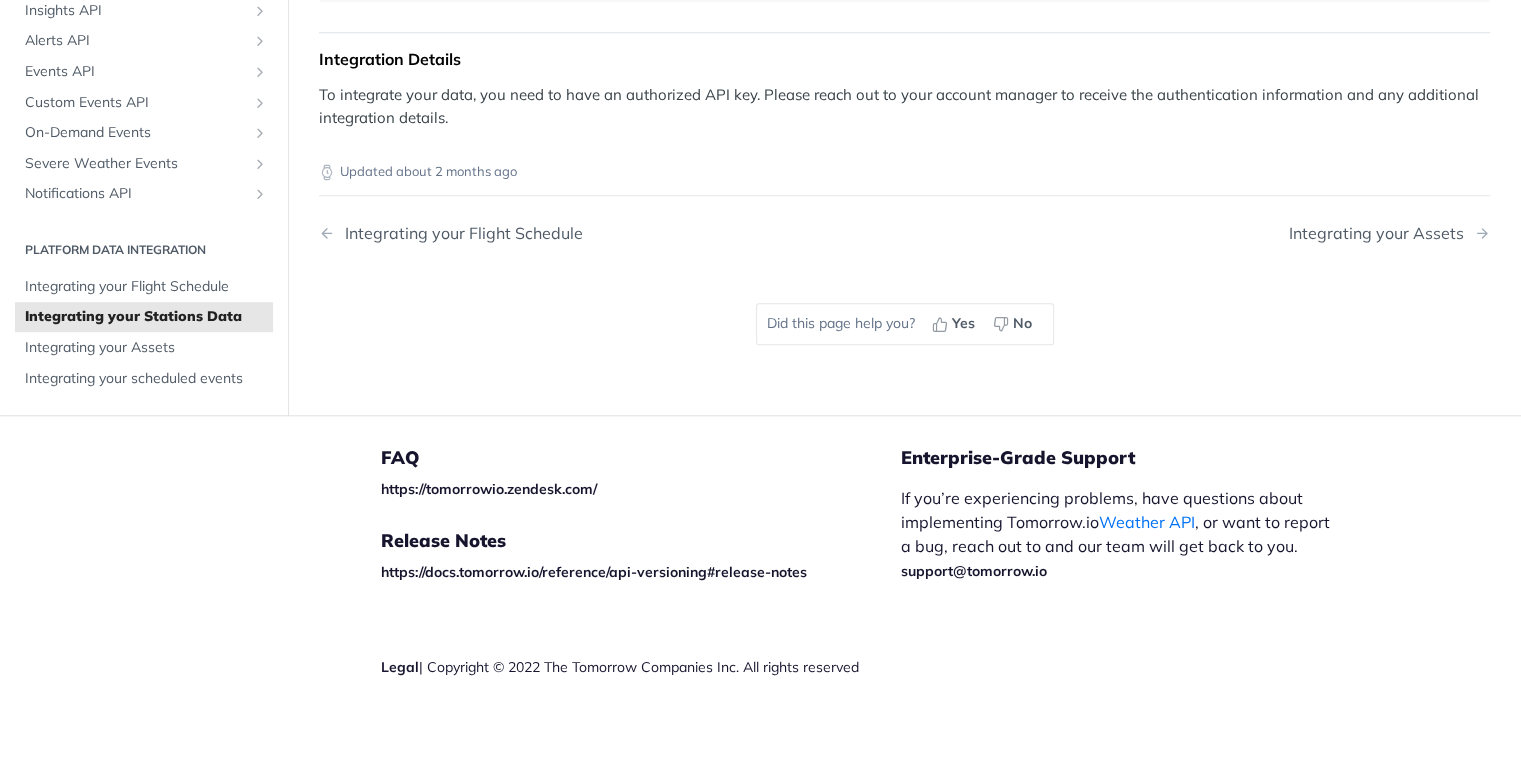 scroll, scrollTop: 3056, scrollLeft: 0, axis: vertical 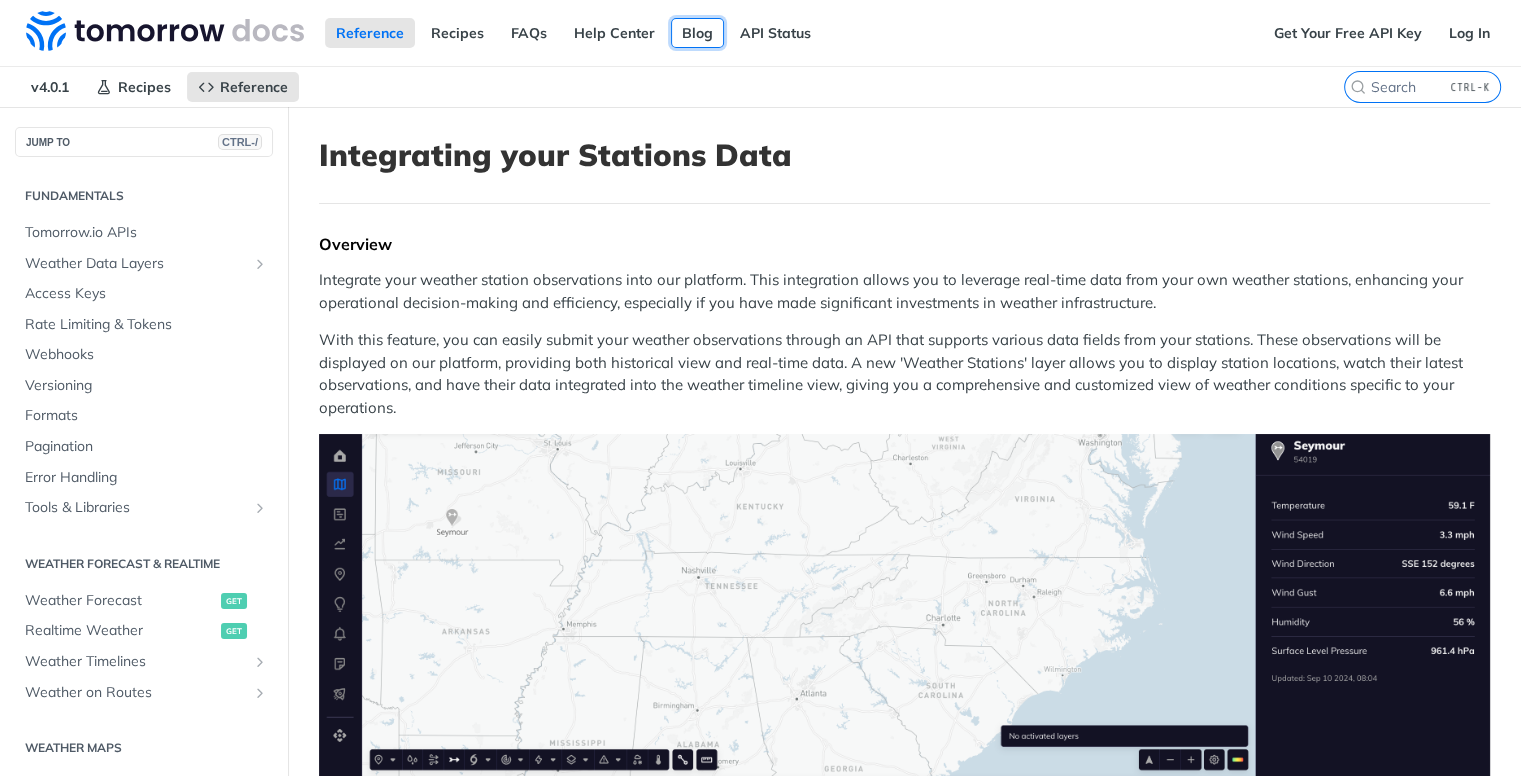 click on "Blog" at bounding box center (697, 33) 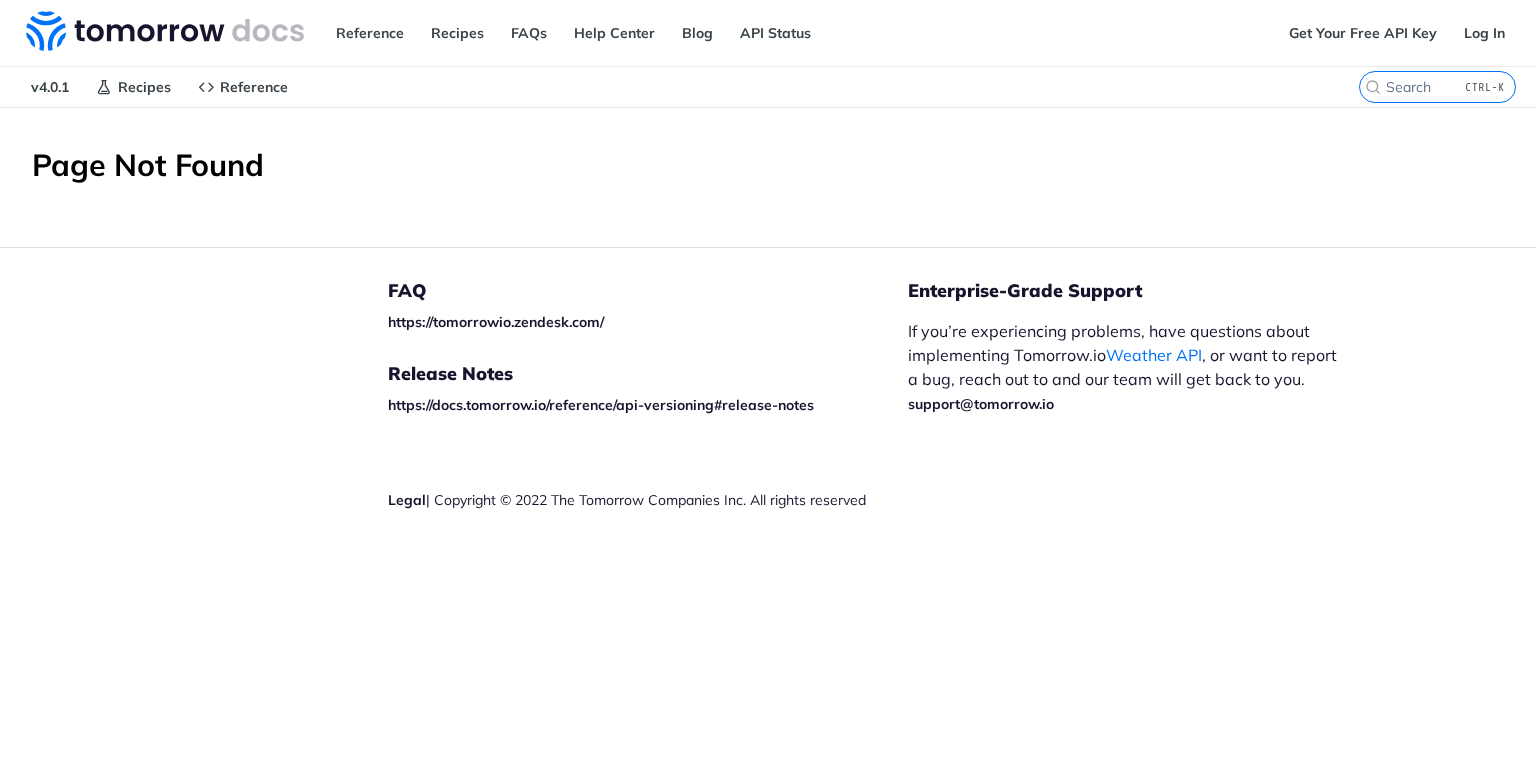 scroll, scrollTop: 0, scrollLeft: 0, axis: both 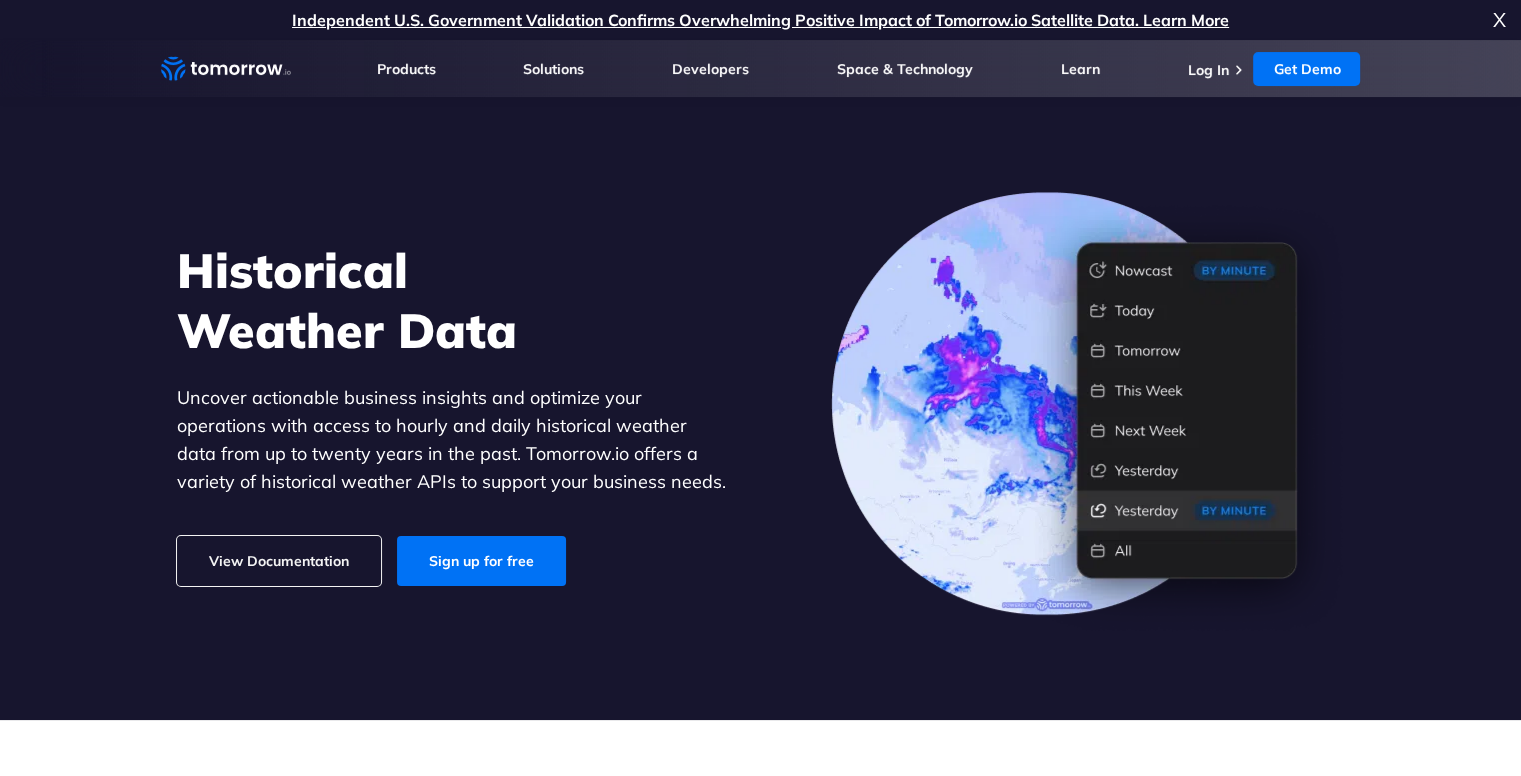 click at bounding box center [1088, 413] 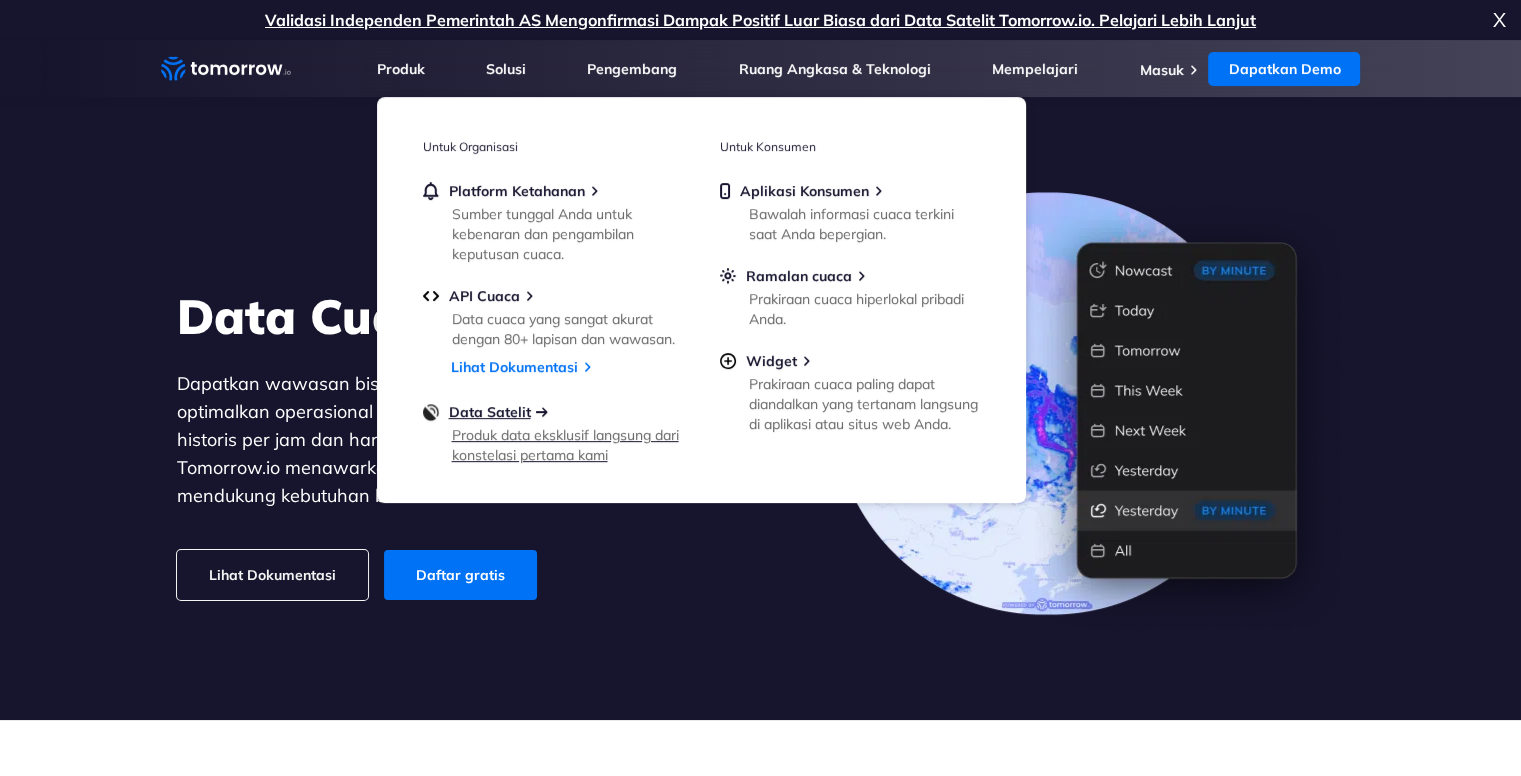 click on "Data Satelit" at bounding box center (490, 412) 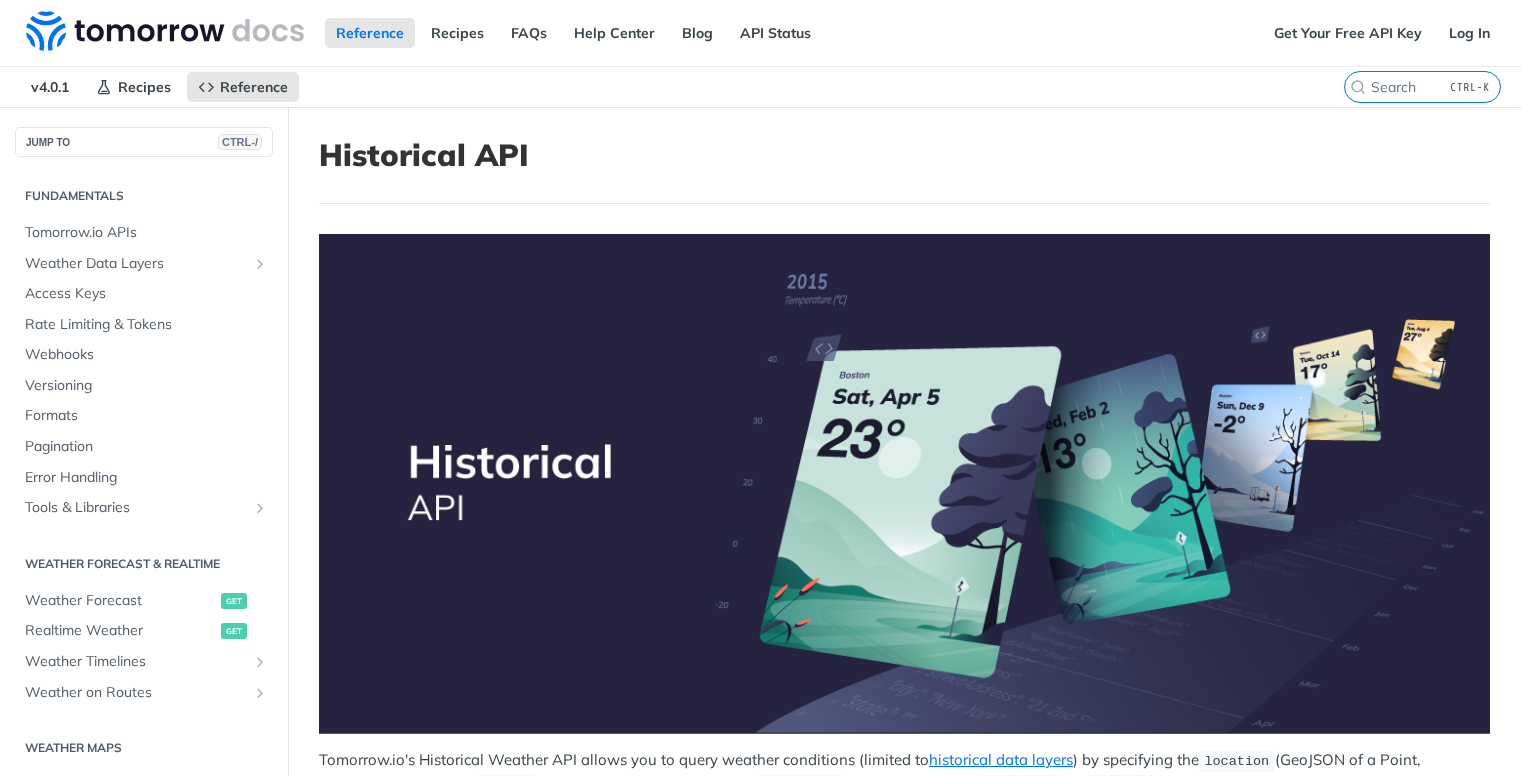 scroll, scrollTop: 16, scrollLeft: 0, axis: vertical 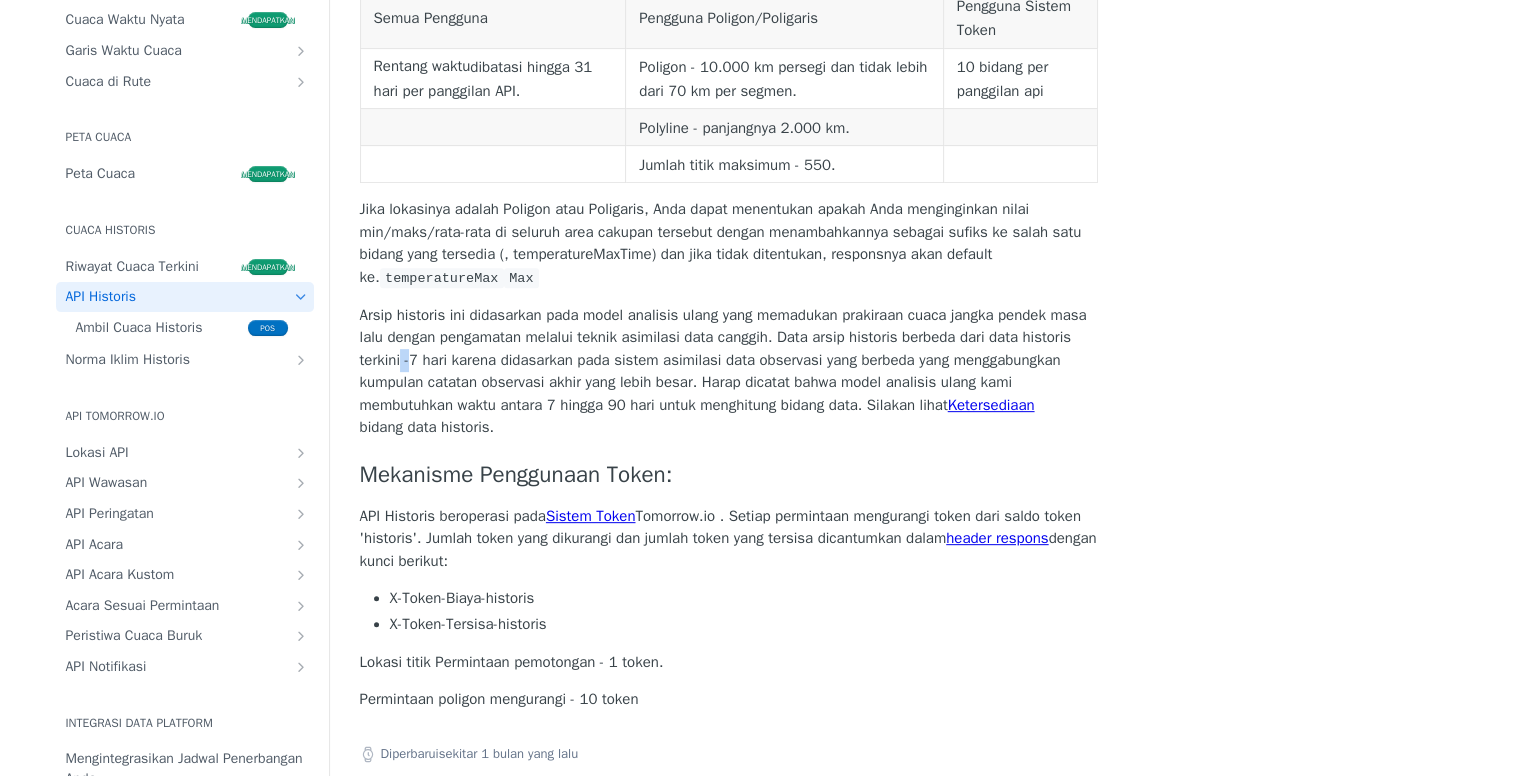 drag, startPoint x: 747, startPoint y: 455, endPoint x: 760, endPoint y: 461, distance: 14.3178215 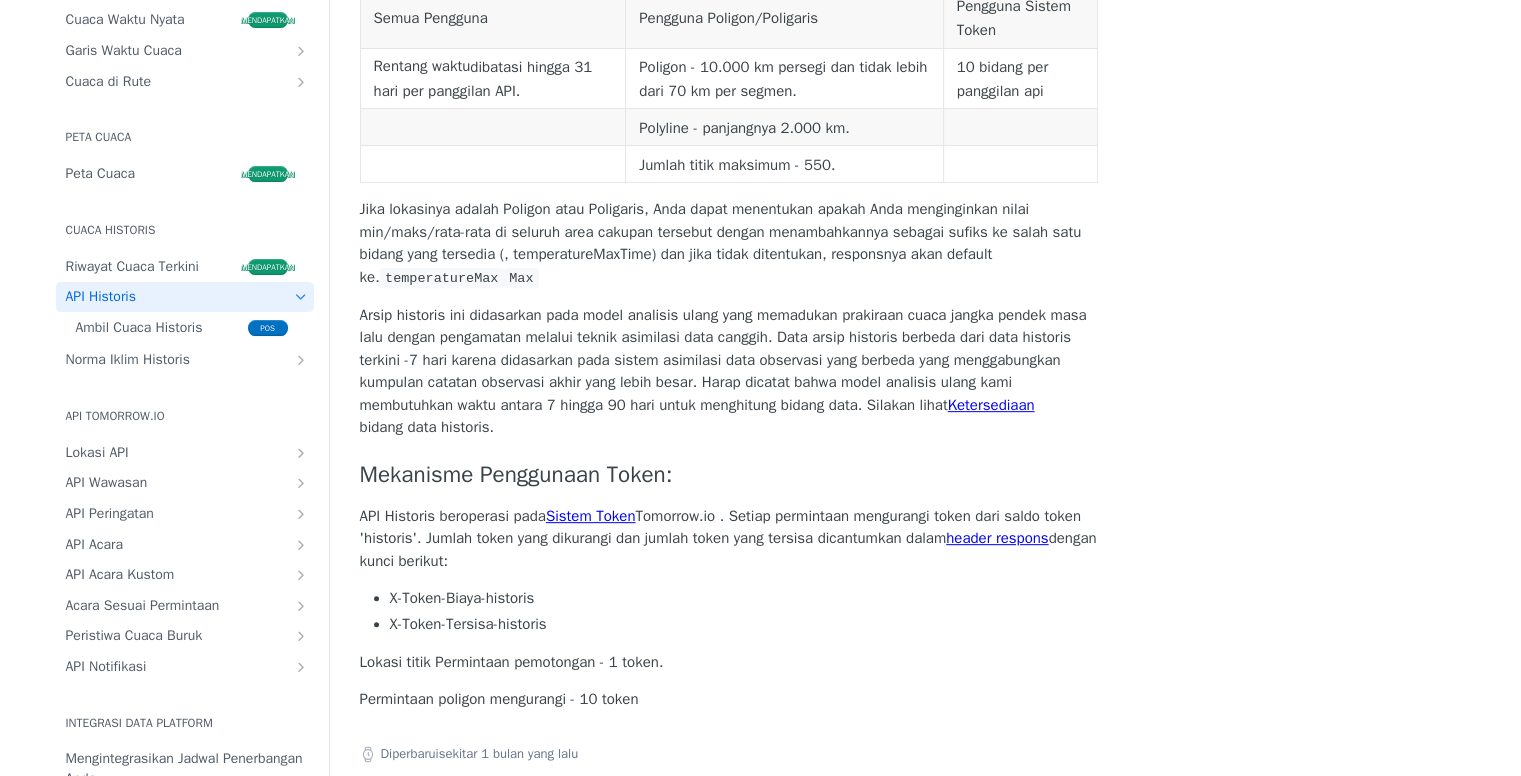 click on "Arsip historis ini didasarkan pada model analisis ulang yang memadukan prakiraan cuaca jangka pendek masa lalu dengan pengamatan melalui teknik asimilasi data canggih. Data arsip historis berbeda dari data historis terkini -7 hari karena didasarkan pada sistem asimilasi data observasi yang berbeda yang menggabungkan kumpulan catatan observasi akhir yang lebih besar. Harap dicatat bahwa model analisis ulang kami membutuhkan waktu antara 7 hingga 90 hari untuk menghitung bidang data. Silakan lihat" at bounding box center [723, 360] 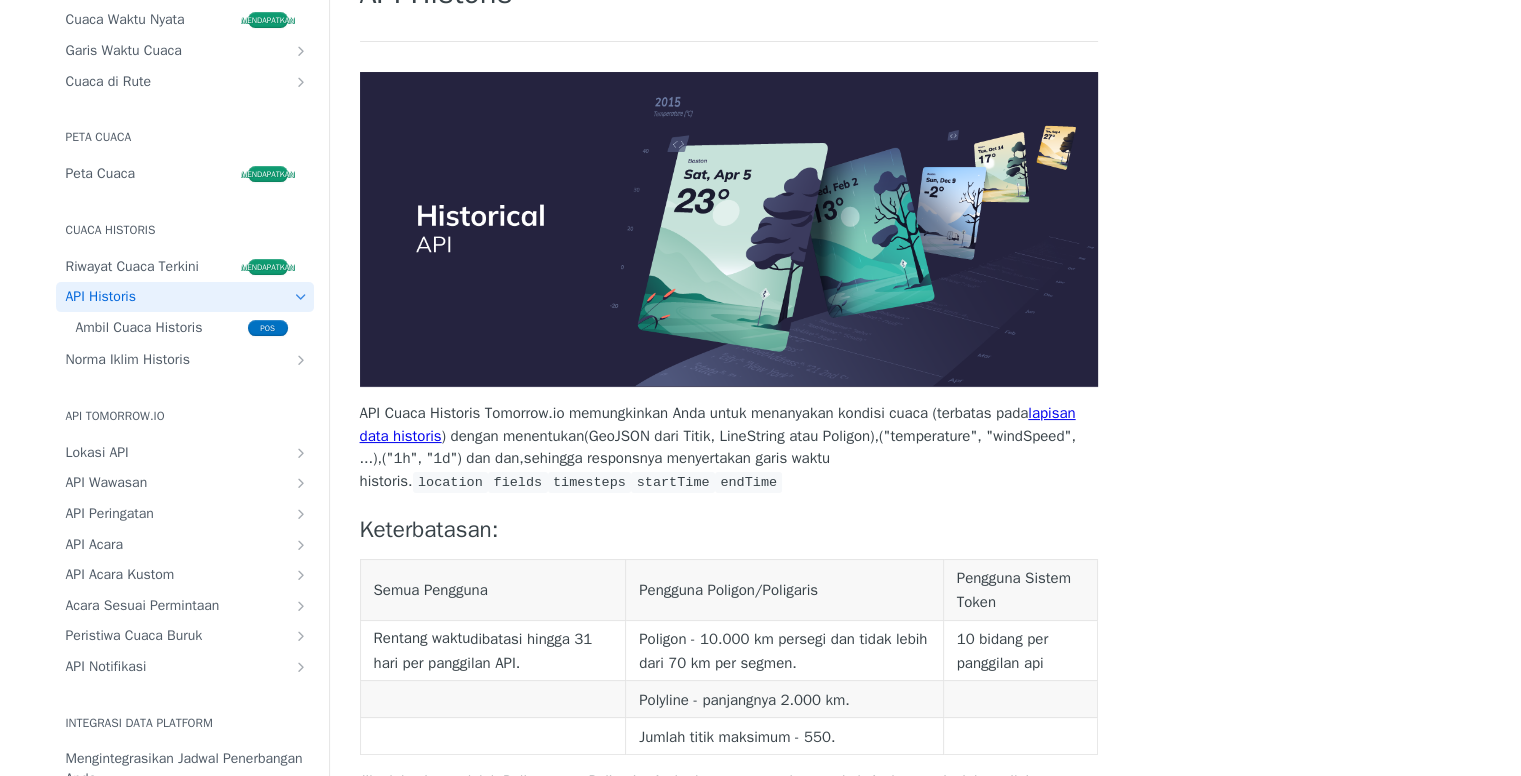 scroll, scrollTop: 0, scrollLeft: 0, axis: both 